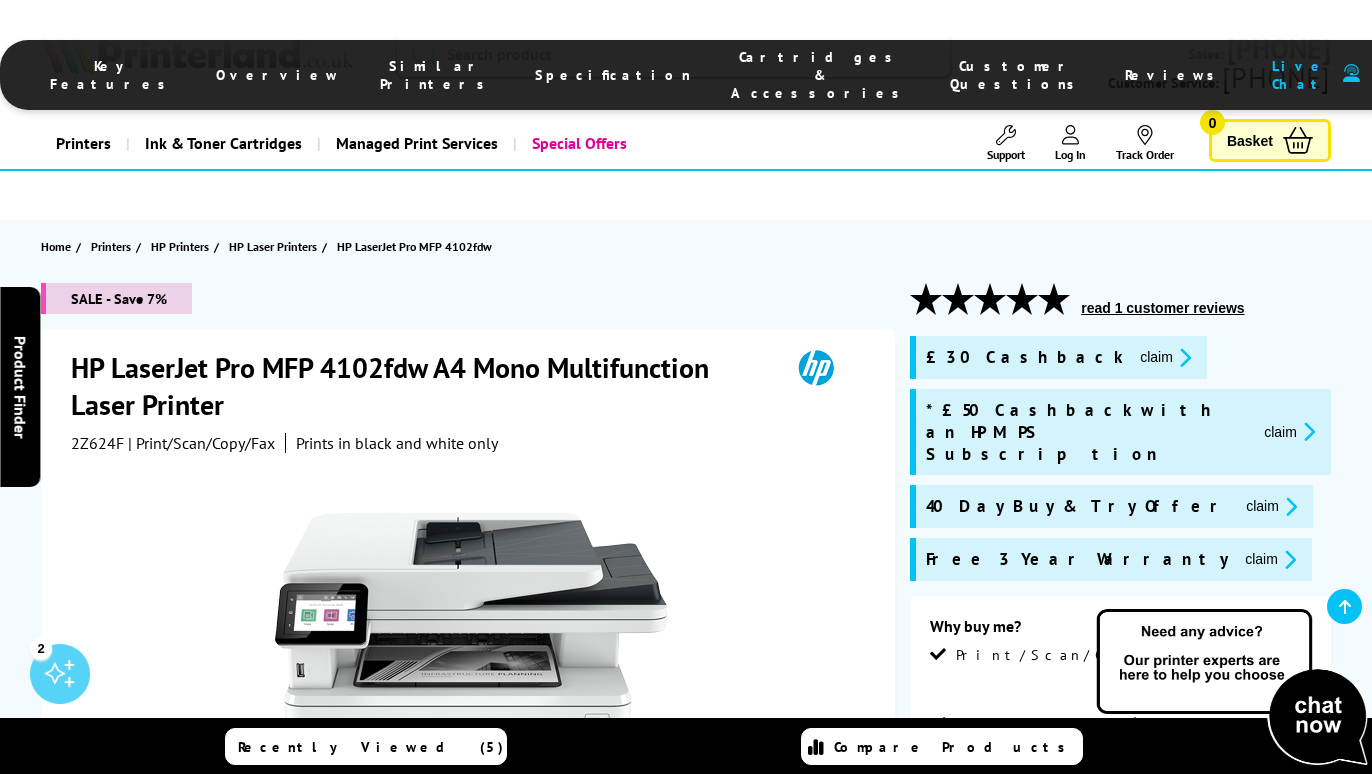 scroll, scrollTop: 1499, scrollLeft: 0, axis: vertical 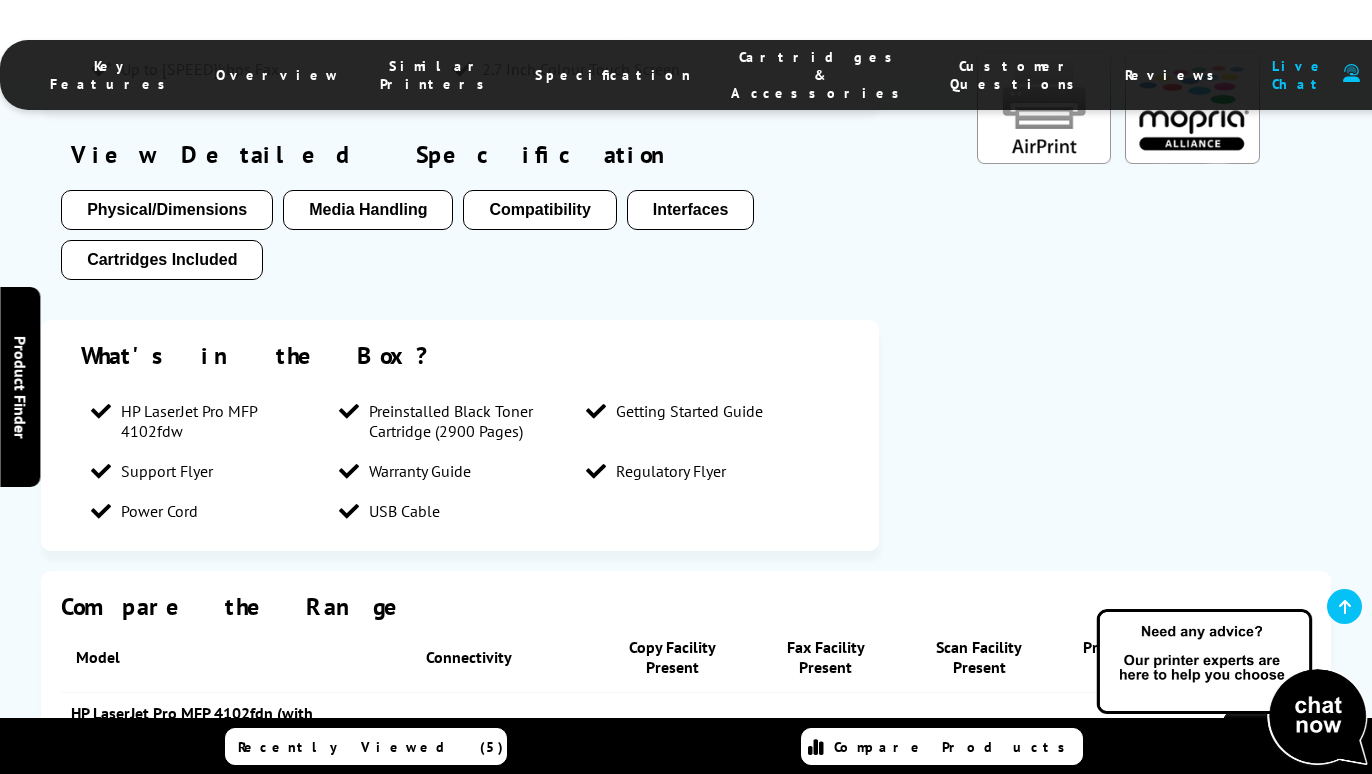 drag, startPoint x: 181, startPoint y: 431, endPoint x: 219, endPoint y: 9, distance: 423.70746 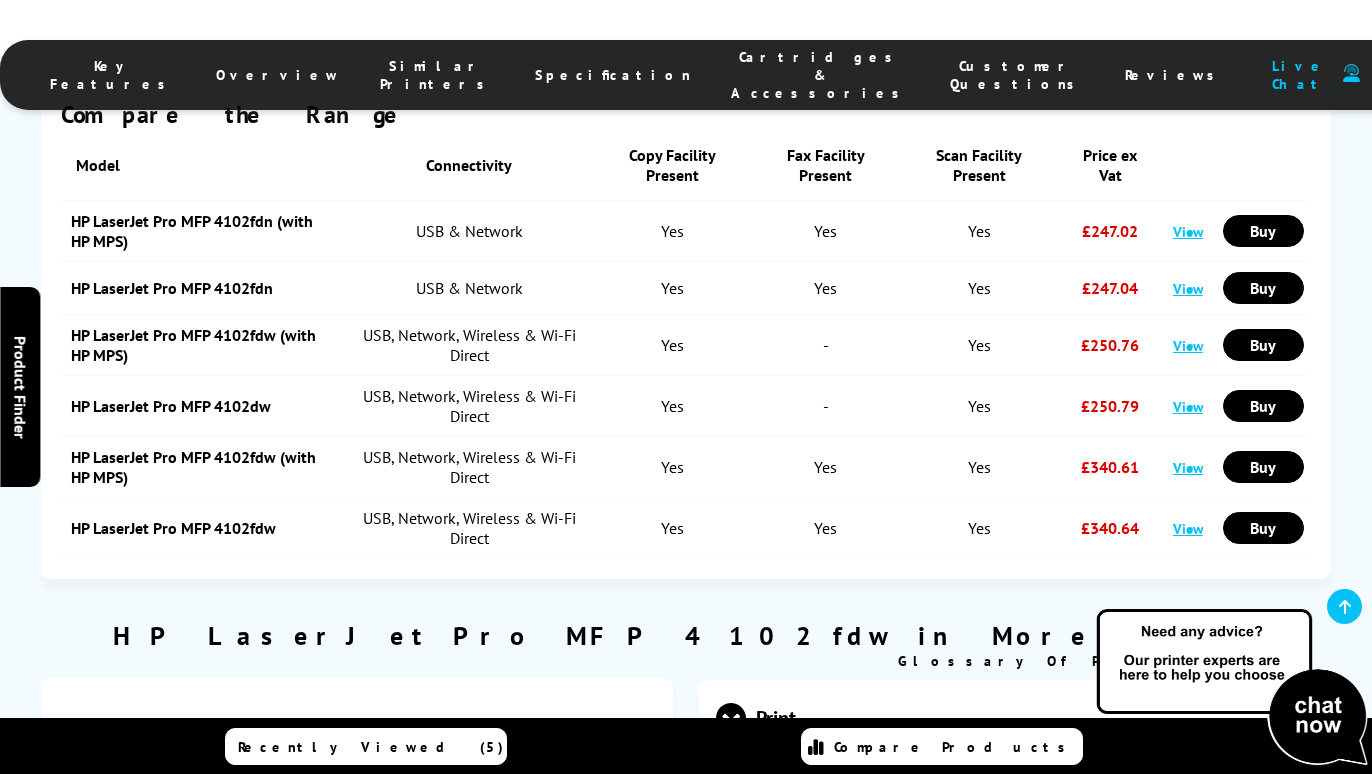 scroll, scrollTop: 4138, scrollLeft: 0, axis: vertical 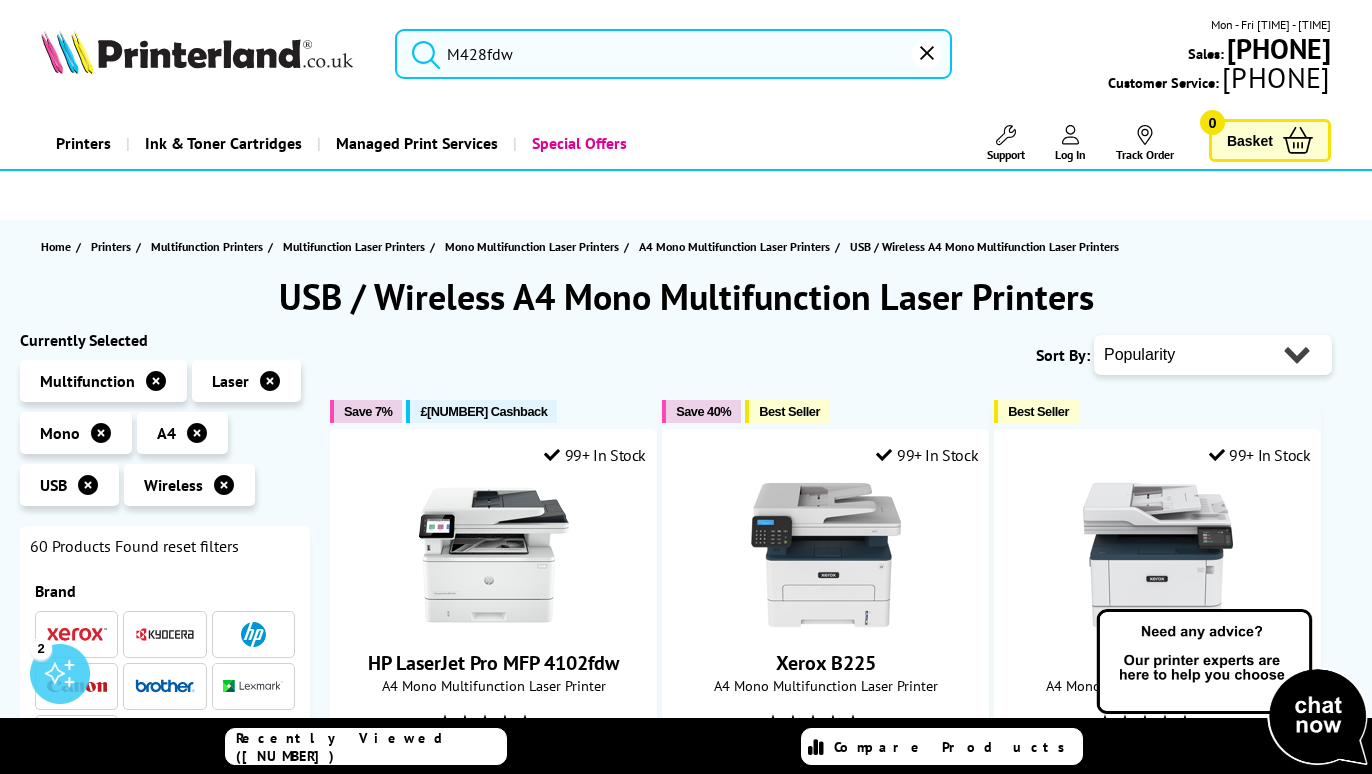 click on "M428fdw" at bounding box center [673, 54] 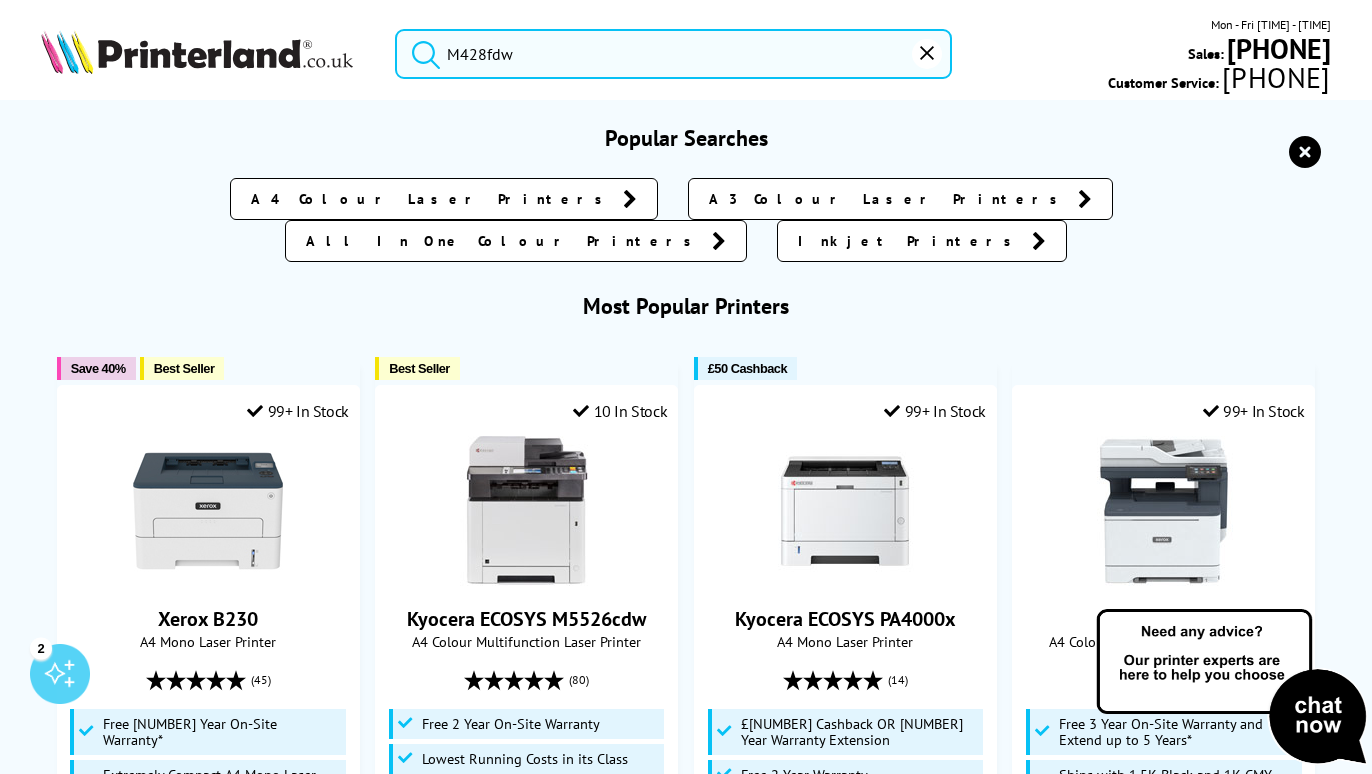 paste on "Brother MFC-L2750DW" 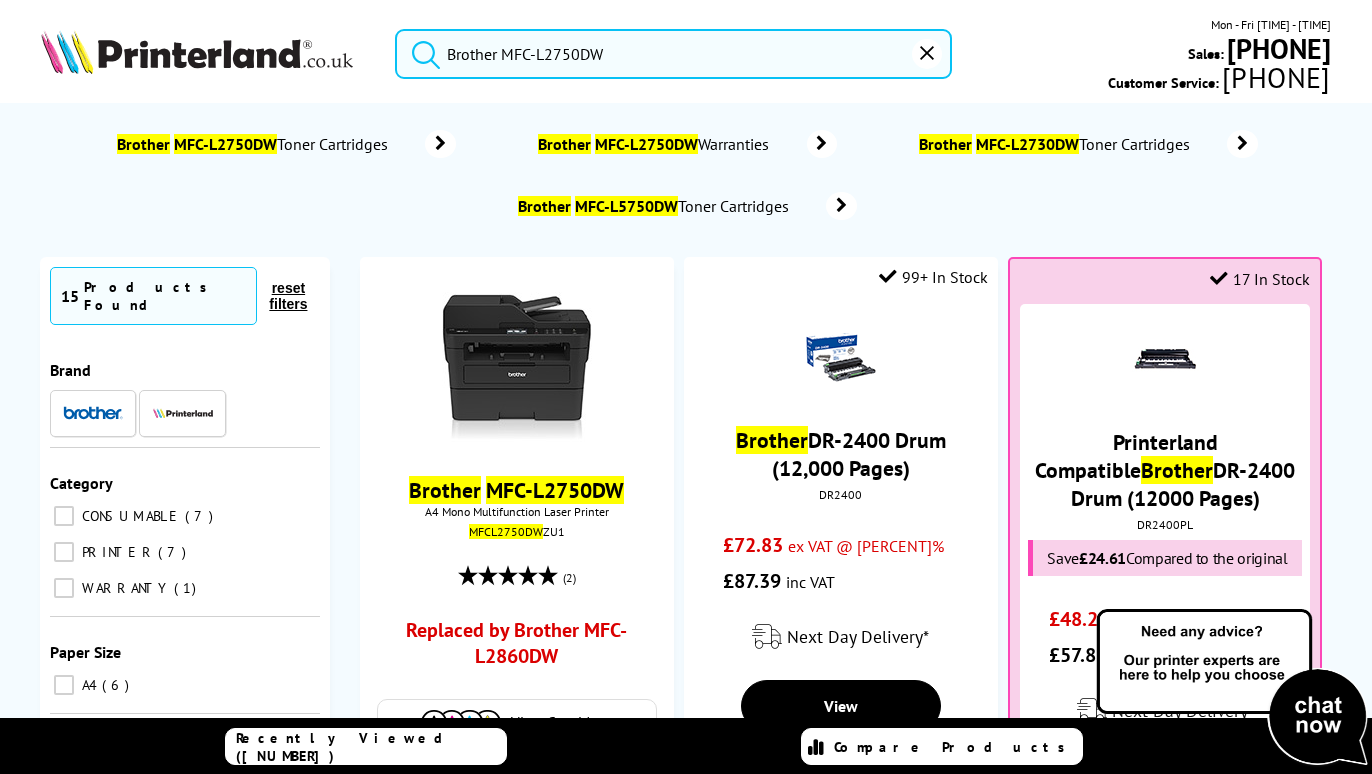 type on "Brother MFC-L2750DW" 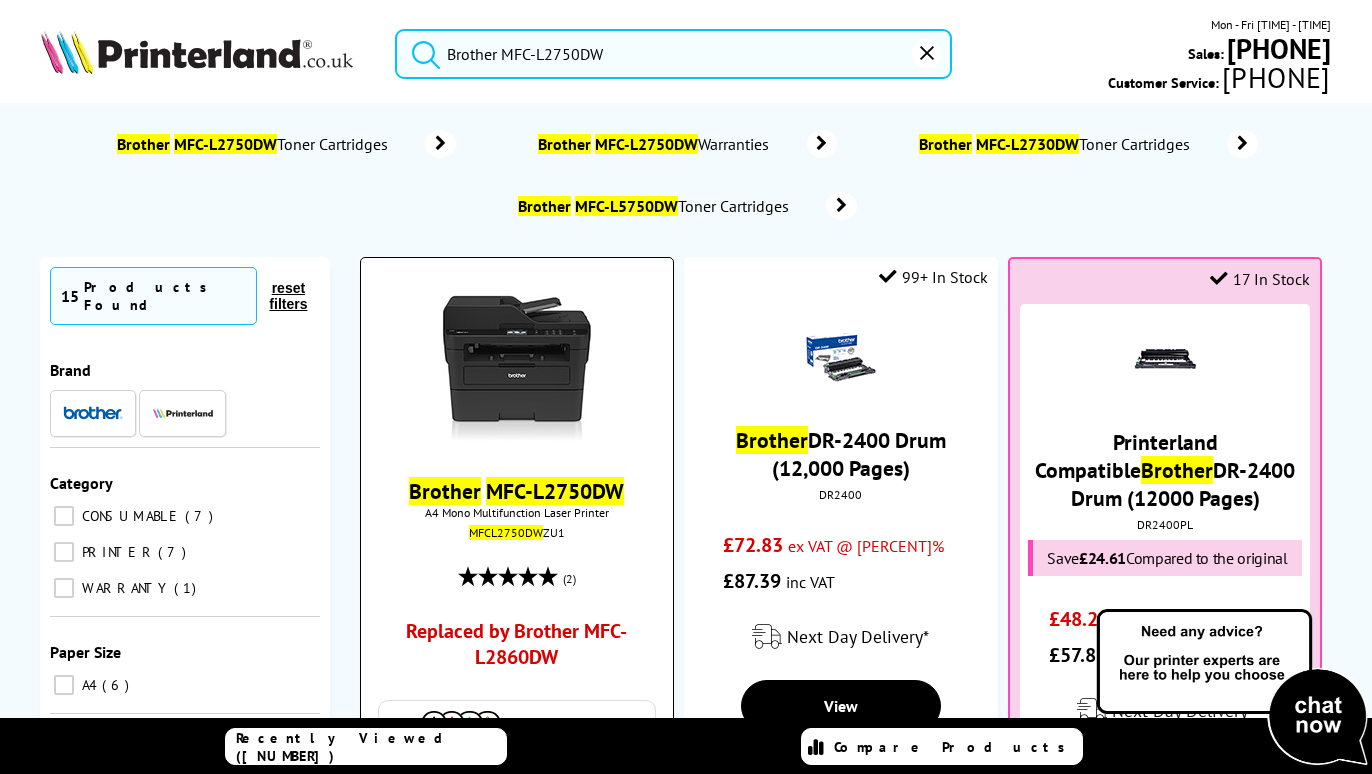 click on "Replaced by Brother MFC-L2860DW" at bounding box center (517, 649) 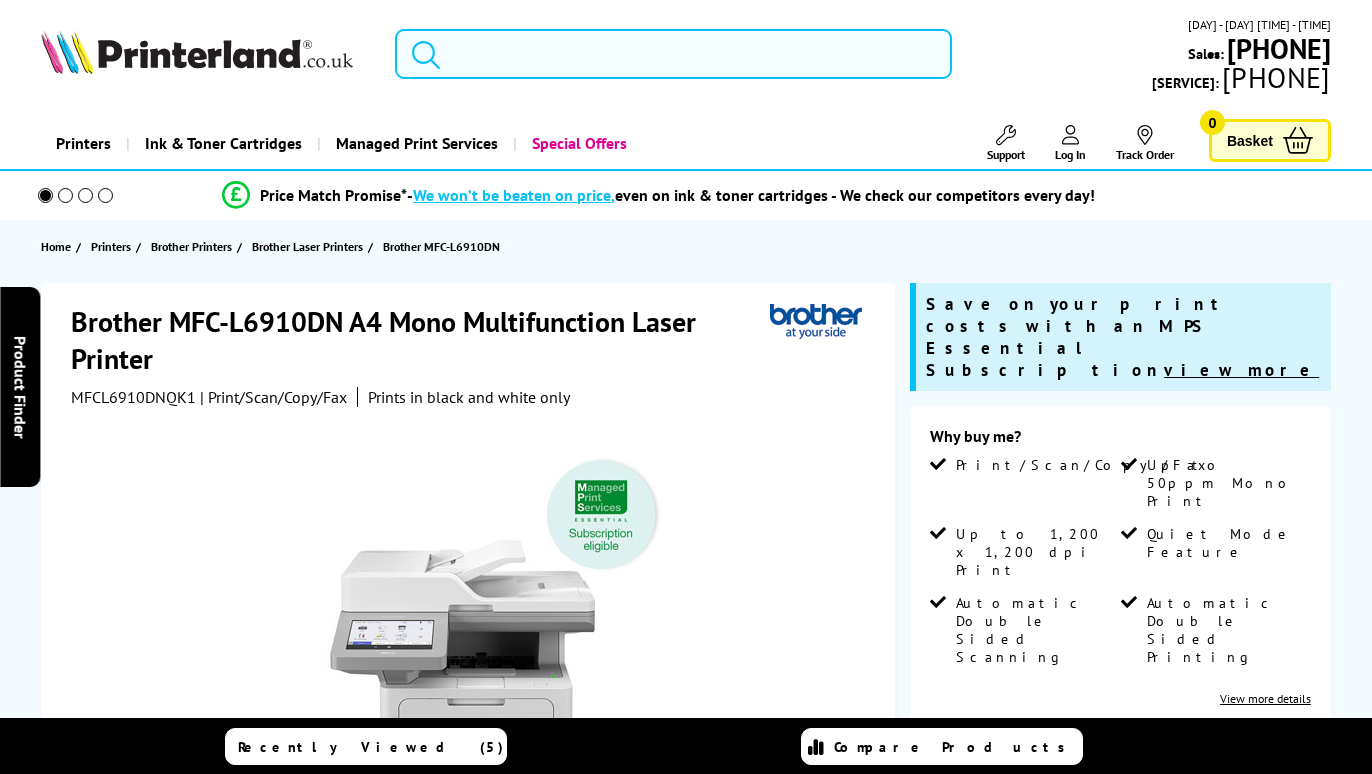scroll, scrollTop: 0, scrollLeft: 0, axis: both 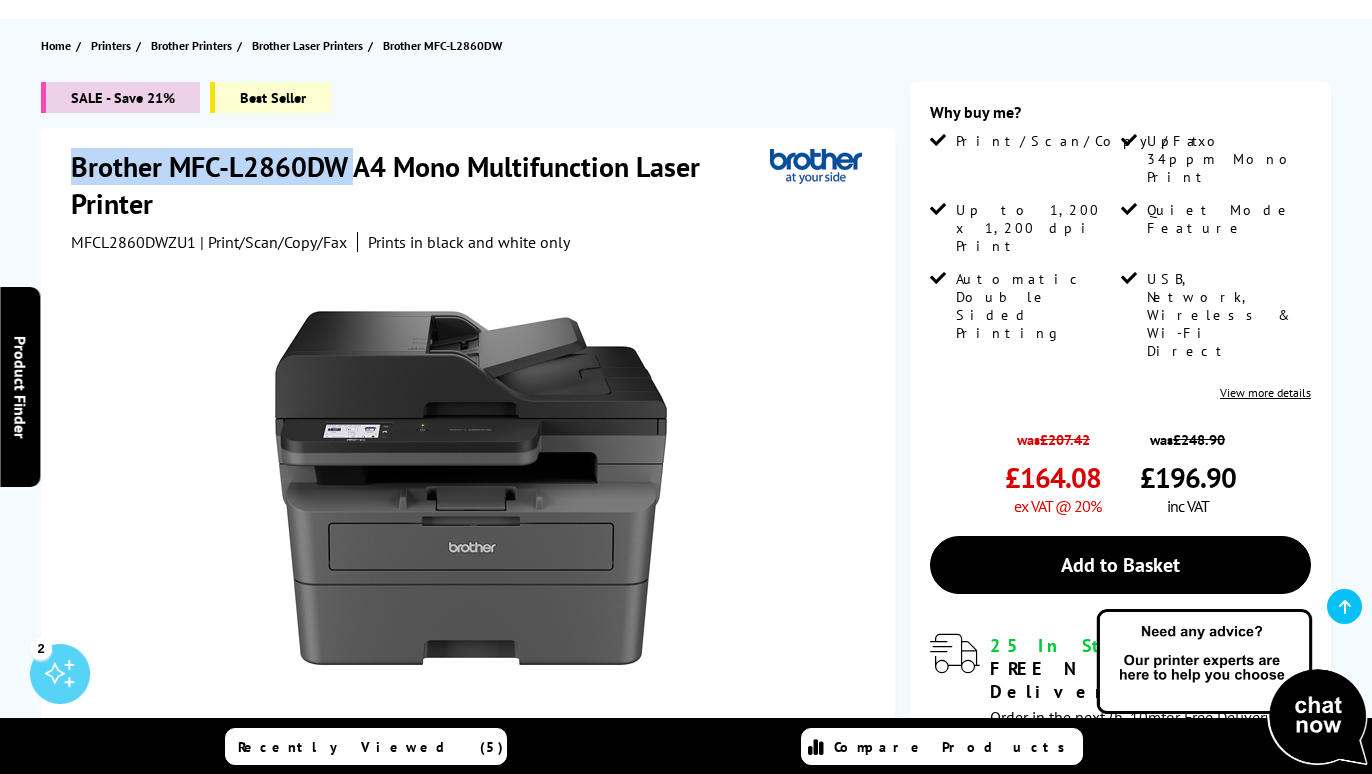 drag, startPoint x: 353, startPoint y: 161, endPoint x: 79, endPoint y: 173, distance: 274.26263 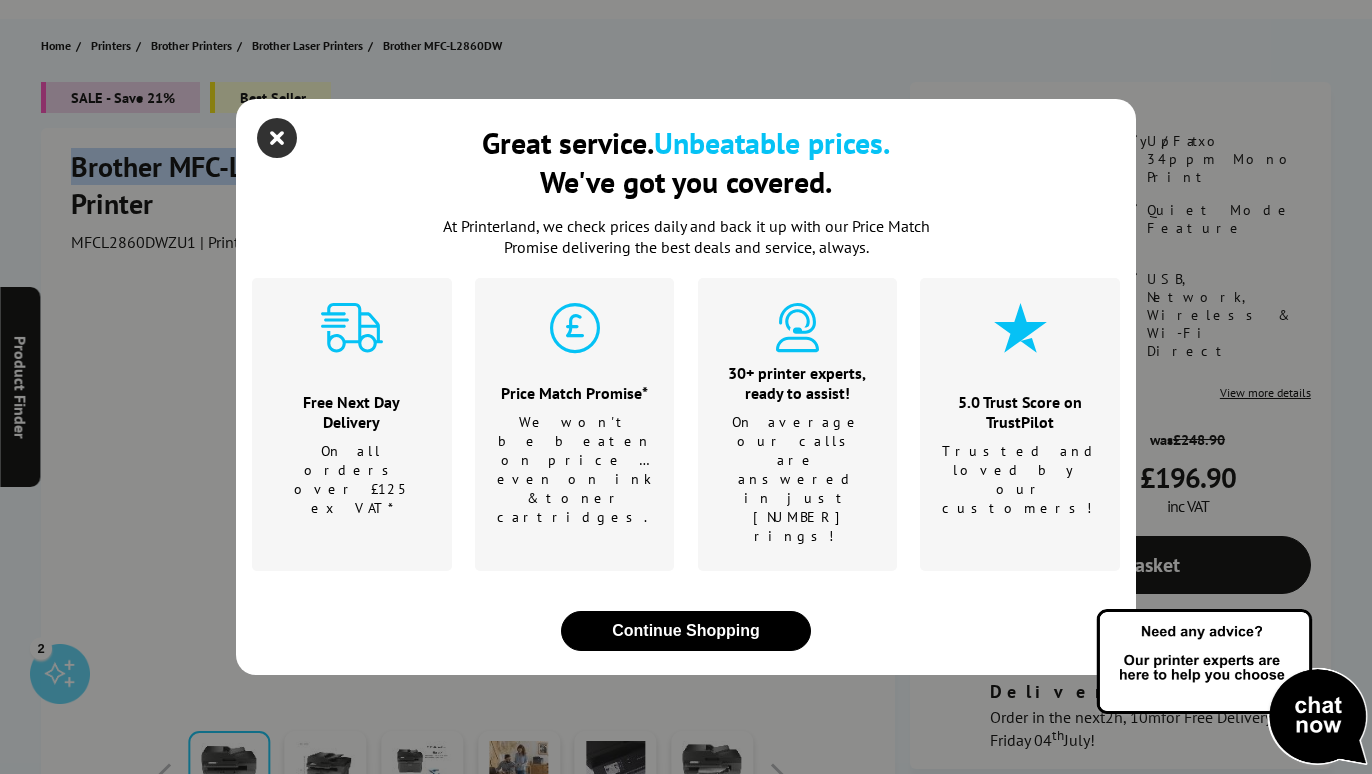 click at bounding box center [277, 148] 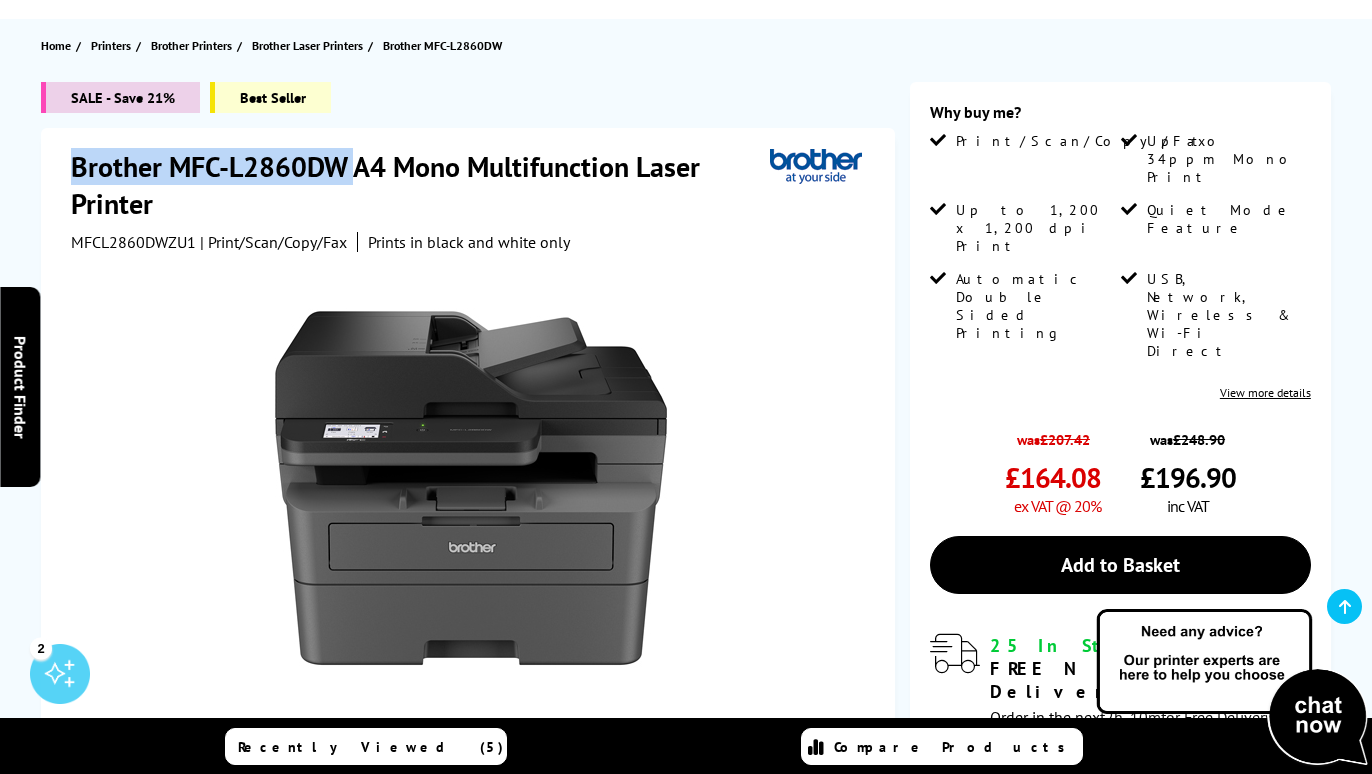 copy on "Brother MFC-L2860DW" 